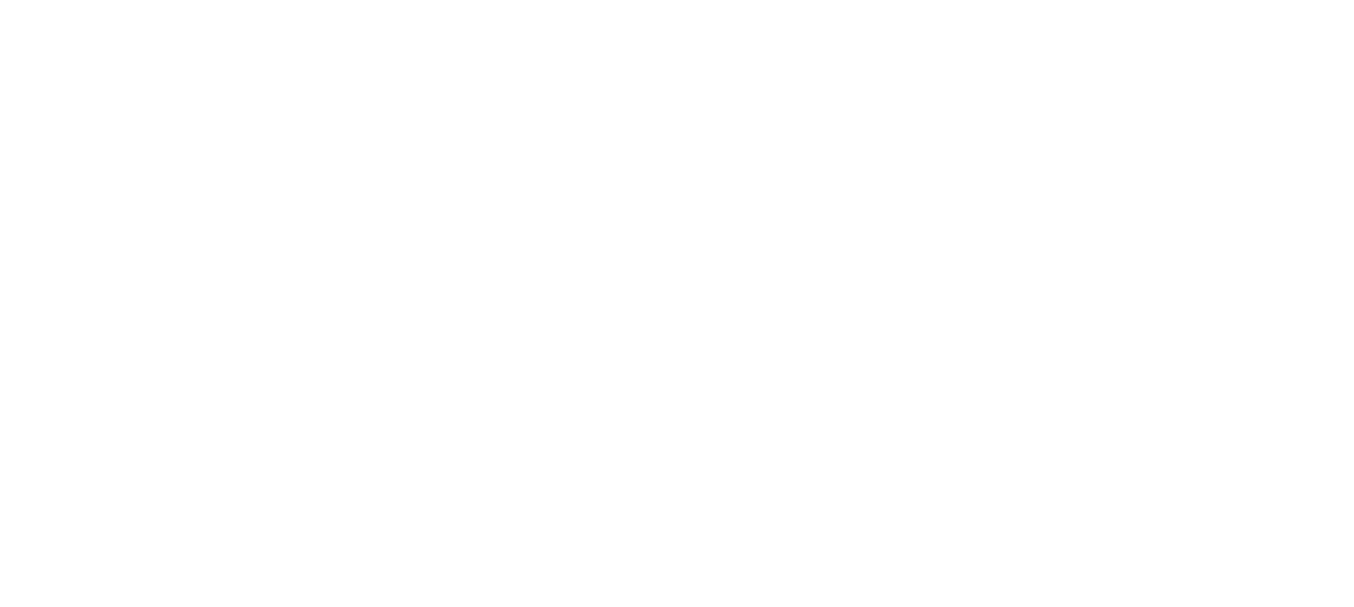 scroll, scrollTop: 0, scrollLeft: 0, axis: both 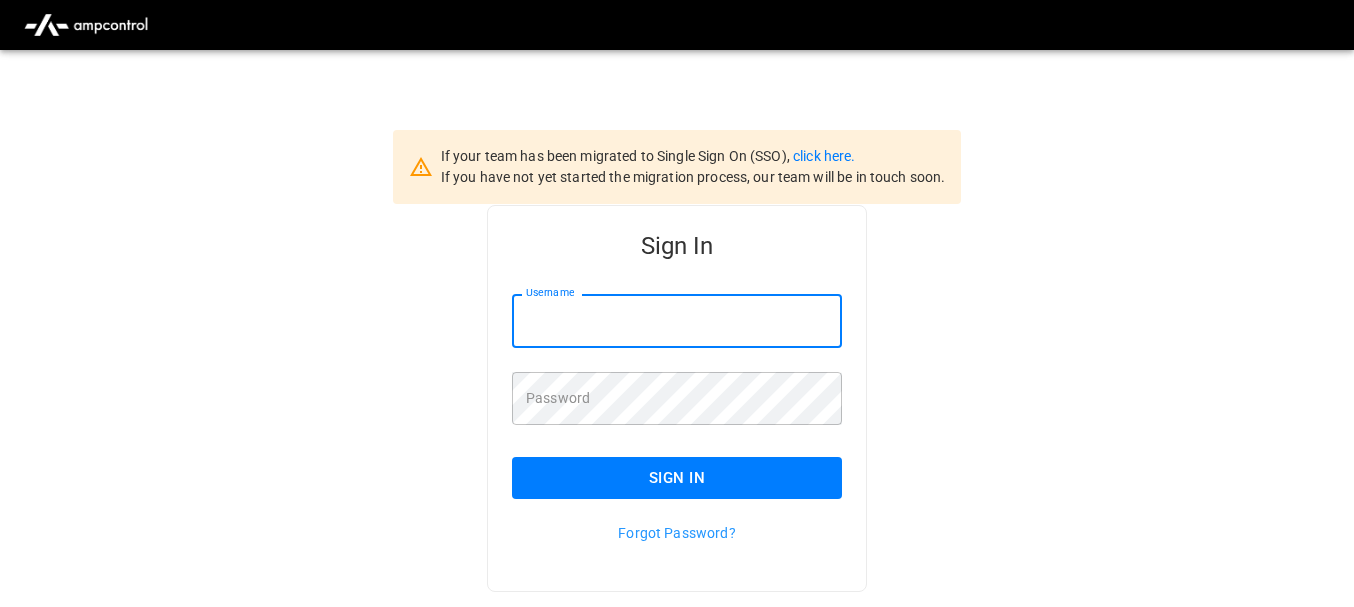 click on "Username" at bounding box center (677, 320) 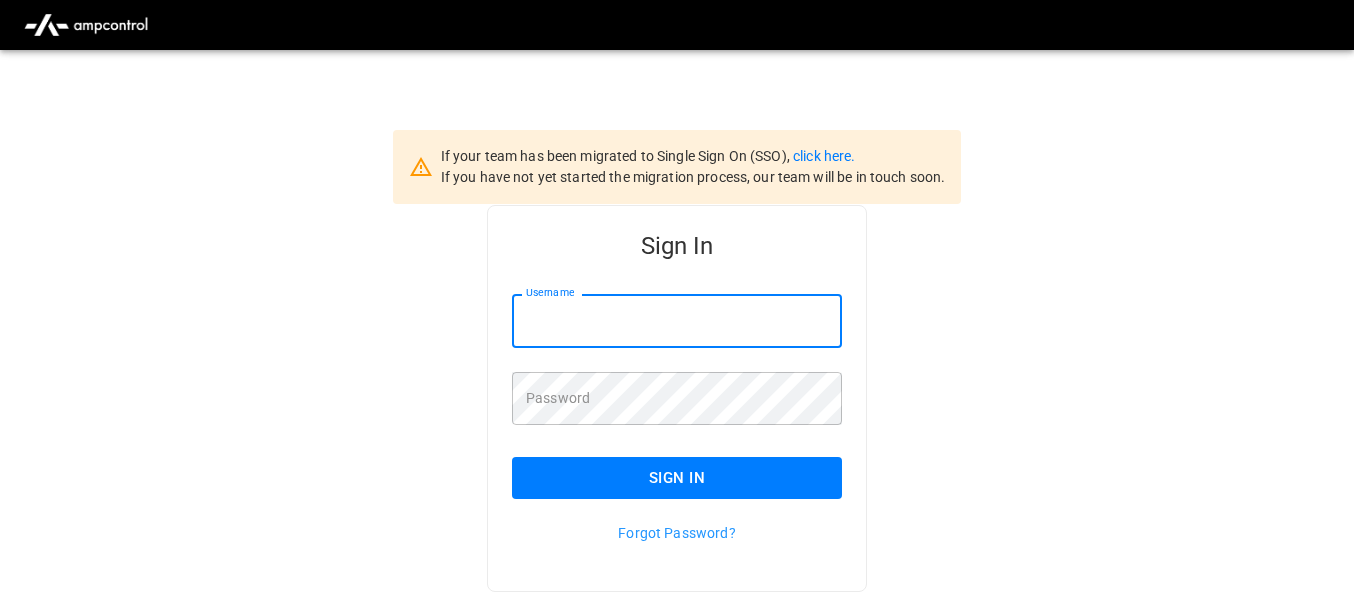 type on "**********" 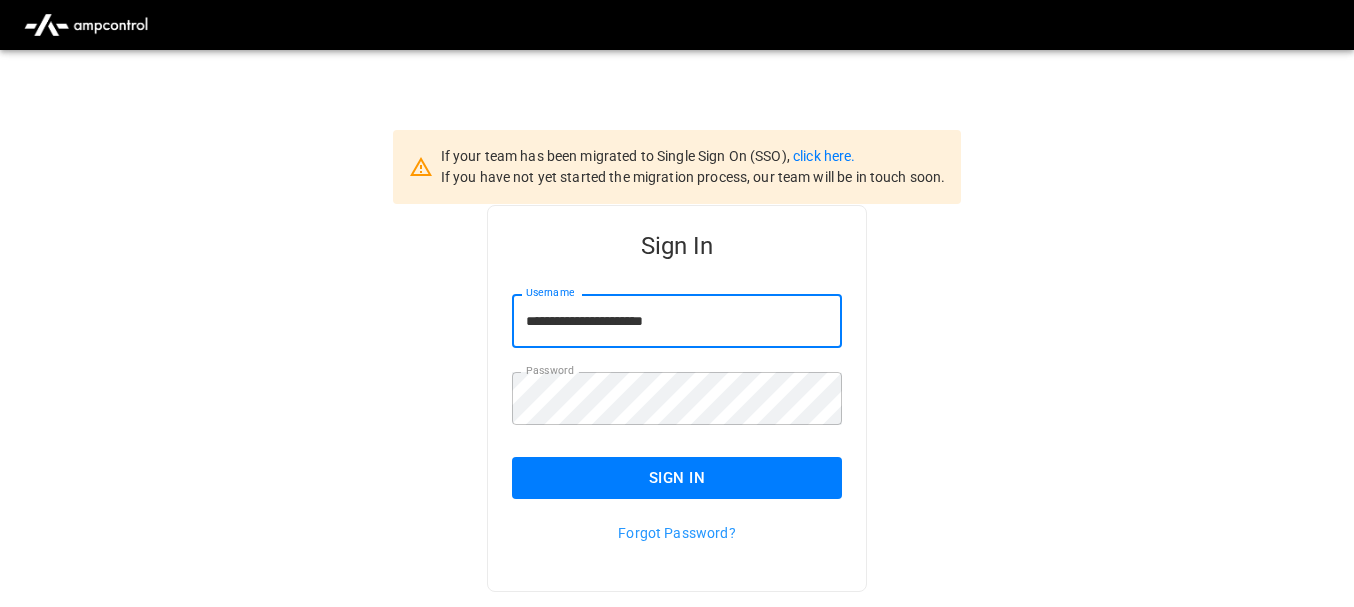 click on "Sign In" at bounding box center (677, 478) 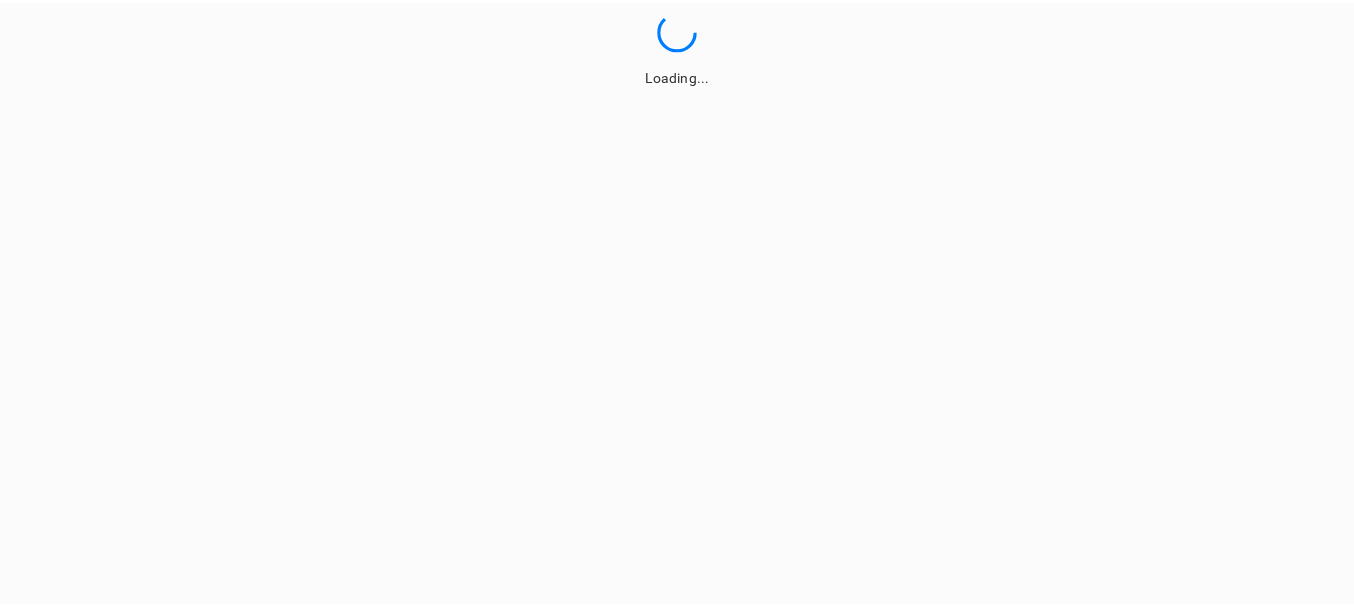 scroll, scrollTop: 0, scrollLeft: 0, axis: both 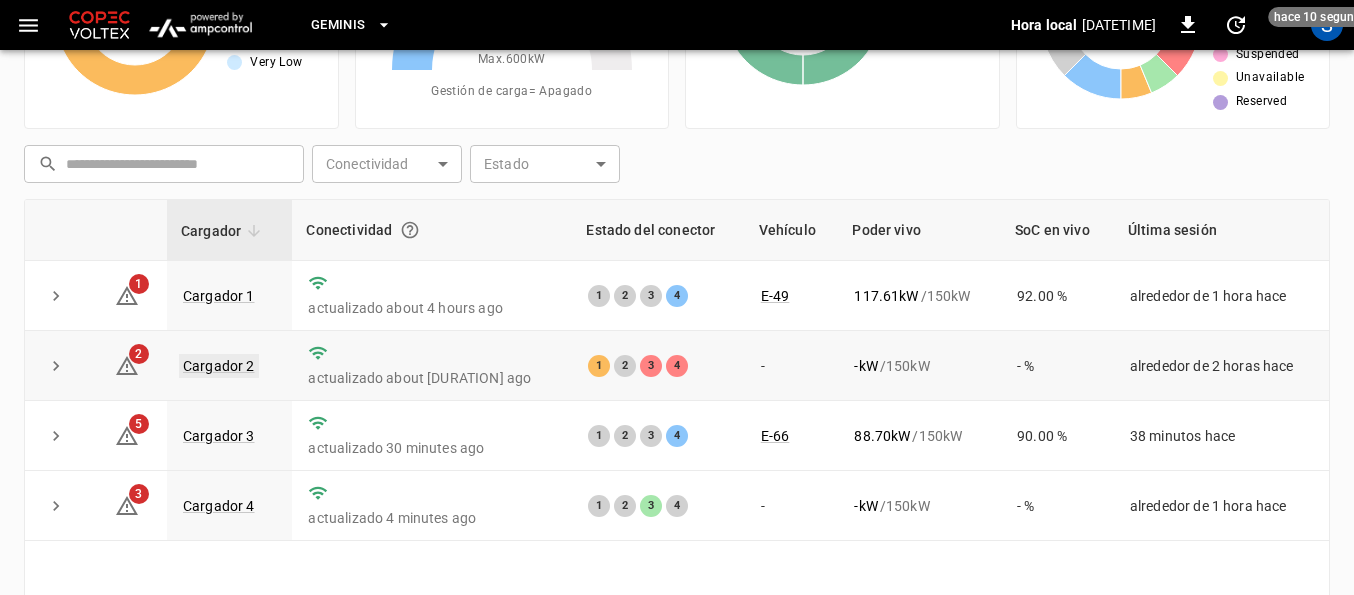 click on "Cargador 2" at bounding box center [219, 366] 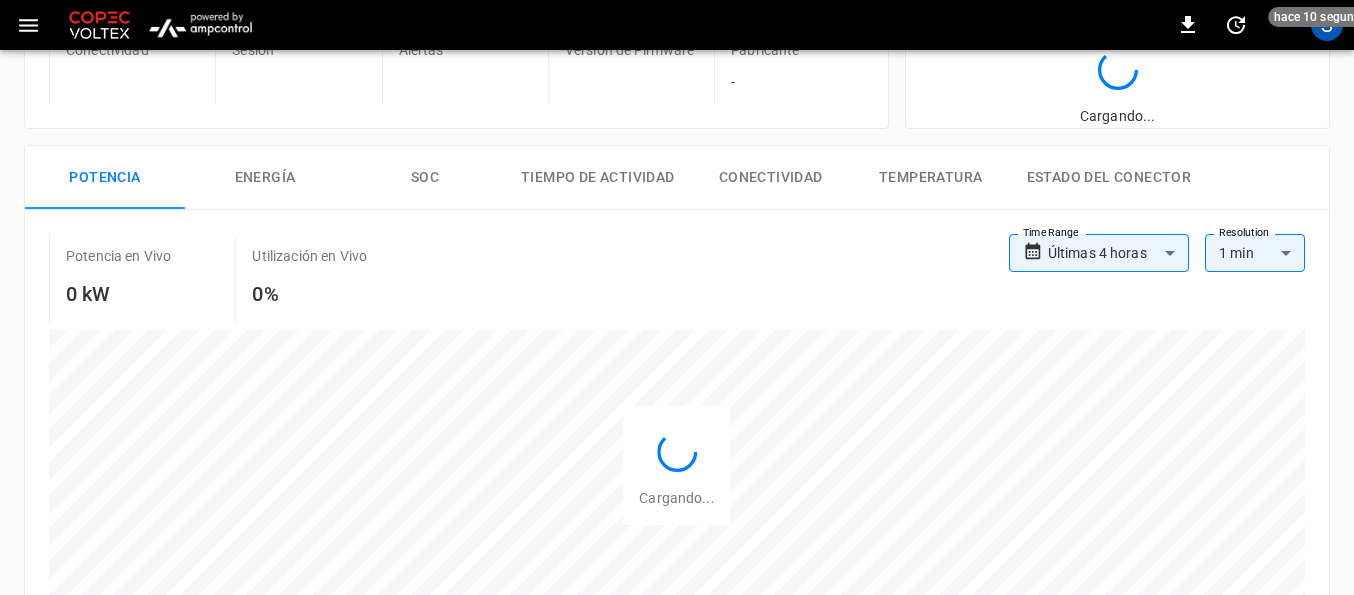 scroll, scrollTop: 0, scrollLeft: 0, axis: both 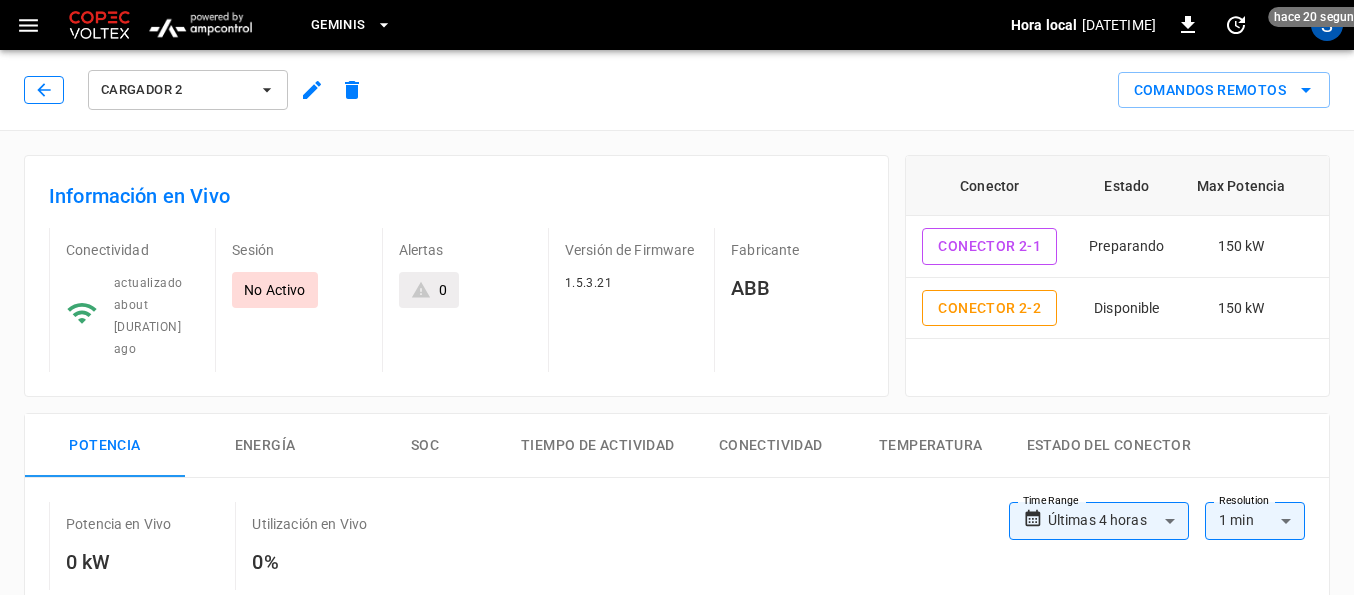 click 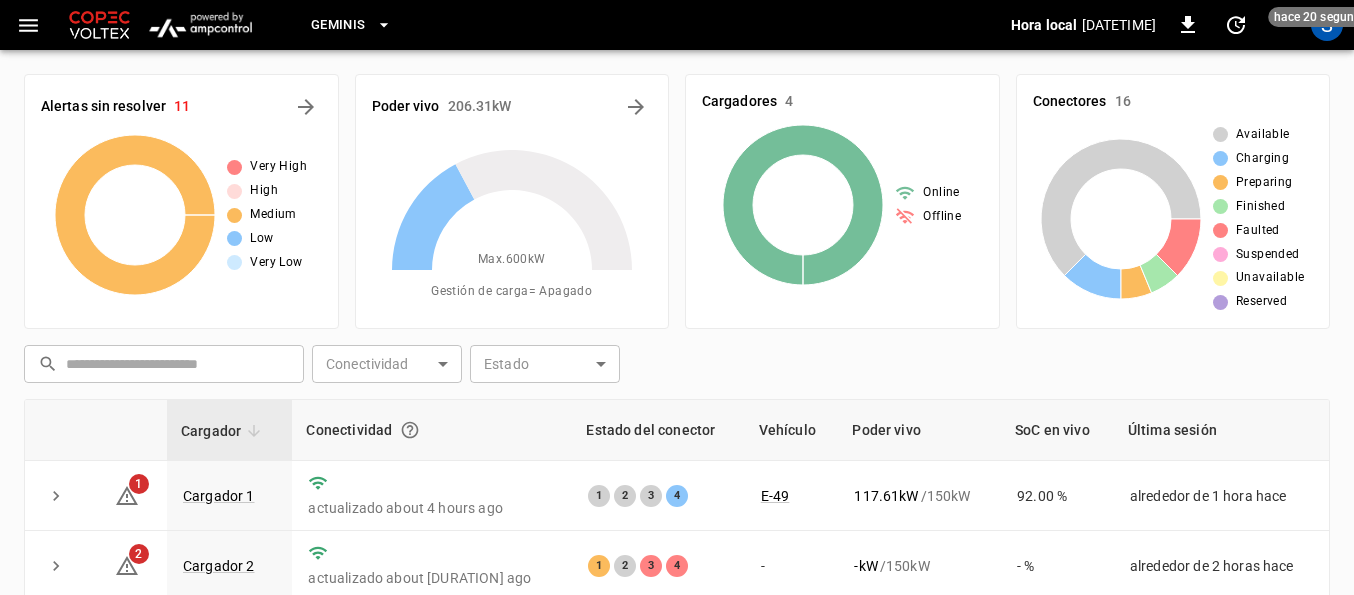 scroll, scrollTop: 200, scrollLeft: 0, axis: vertical 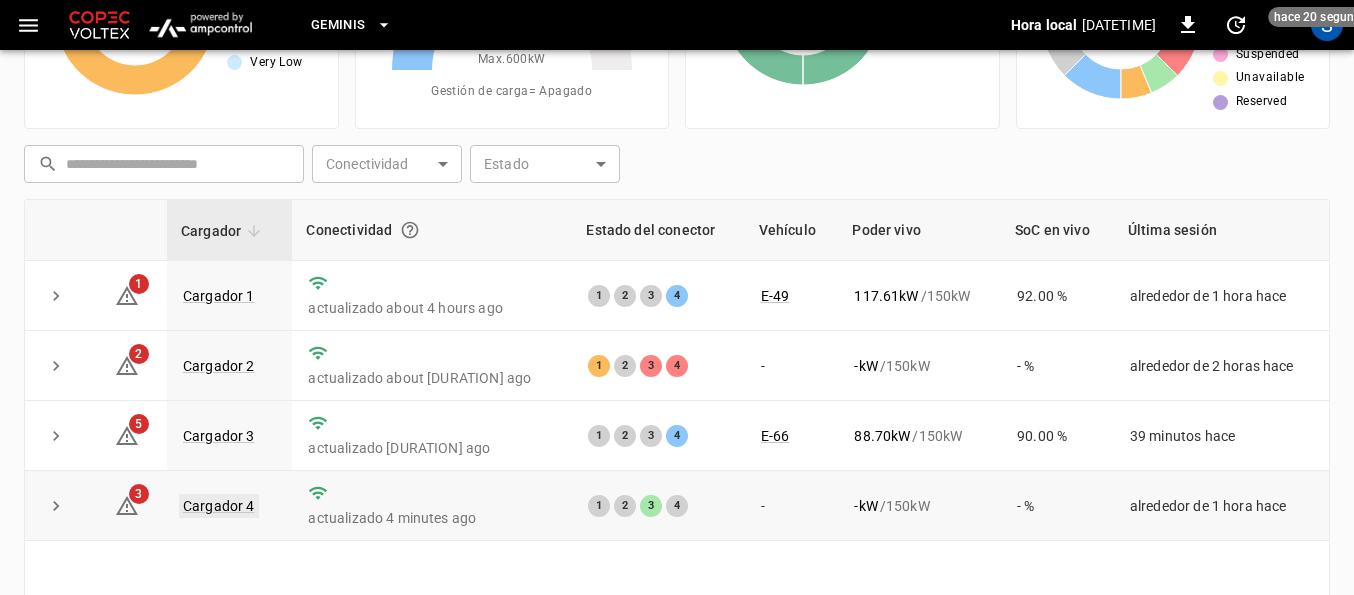 click on "Cargador 4" at bounding box center (219, 506) 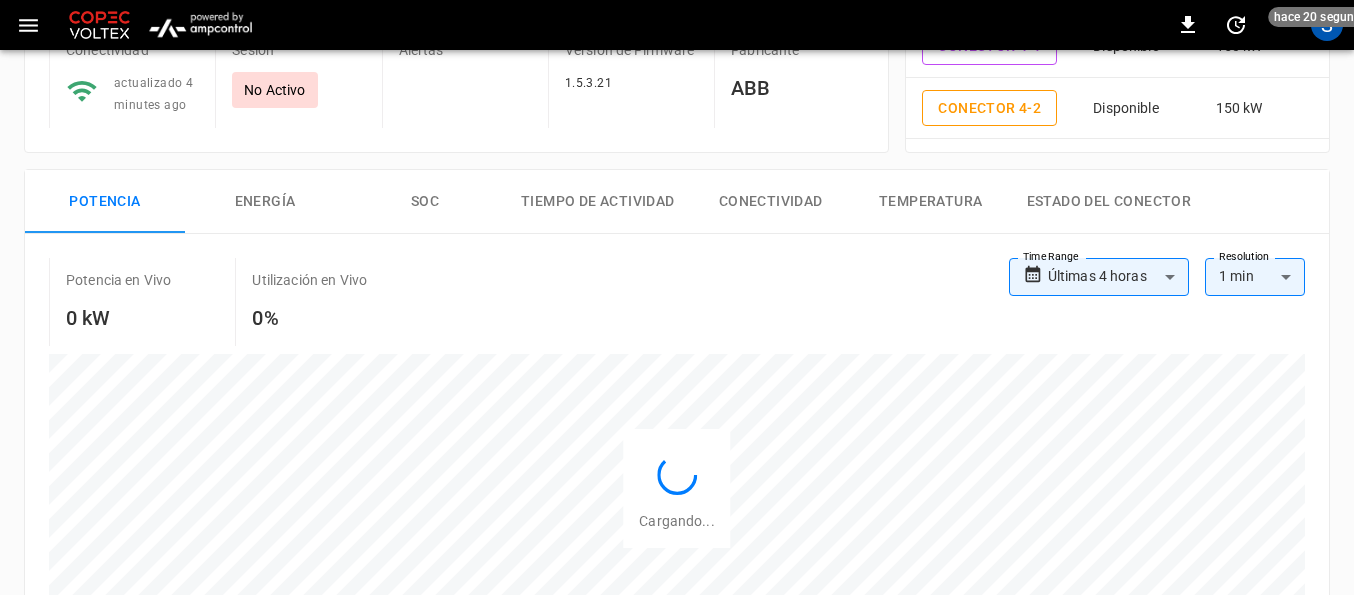 scroll, scrollTop: 0, scrollLeft: 0, axis: both 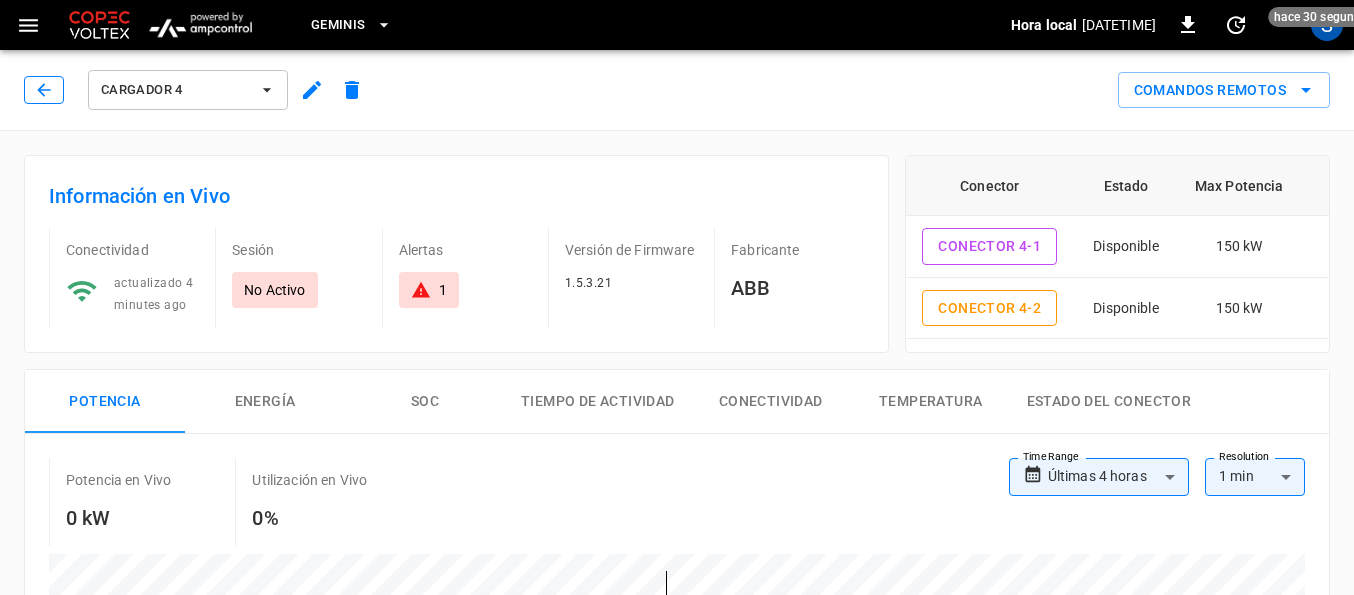 click 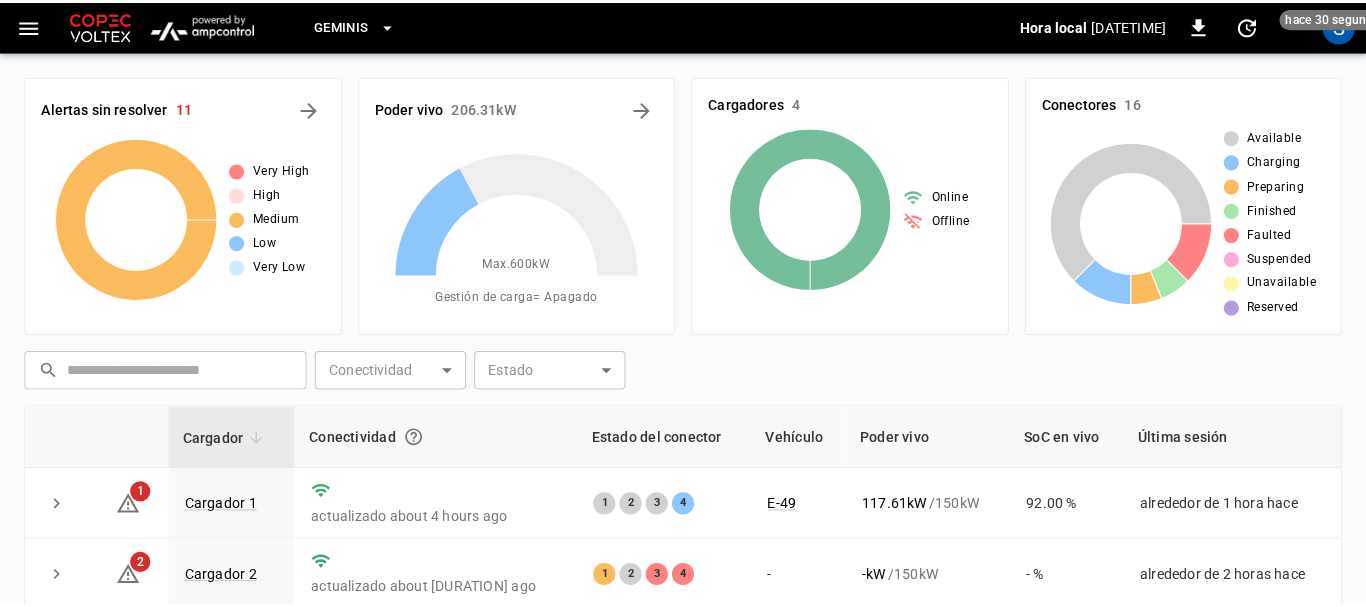 scroll, scrollTop: 200, scrollLeft: 0, axis: vertical 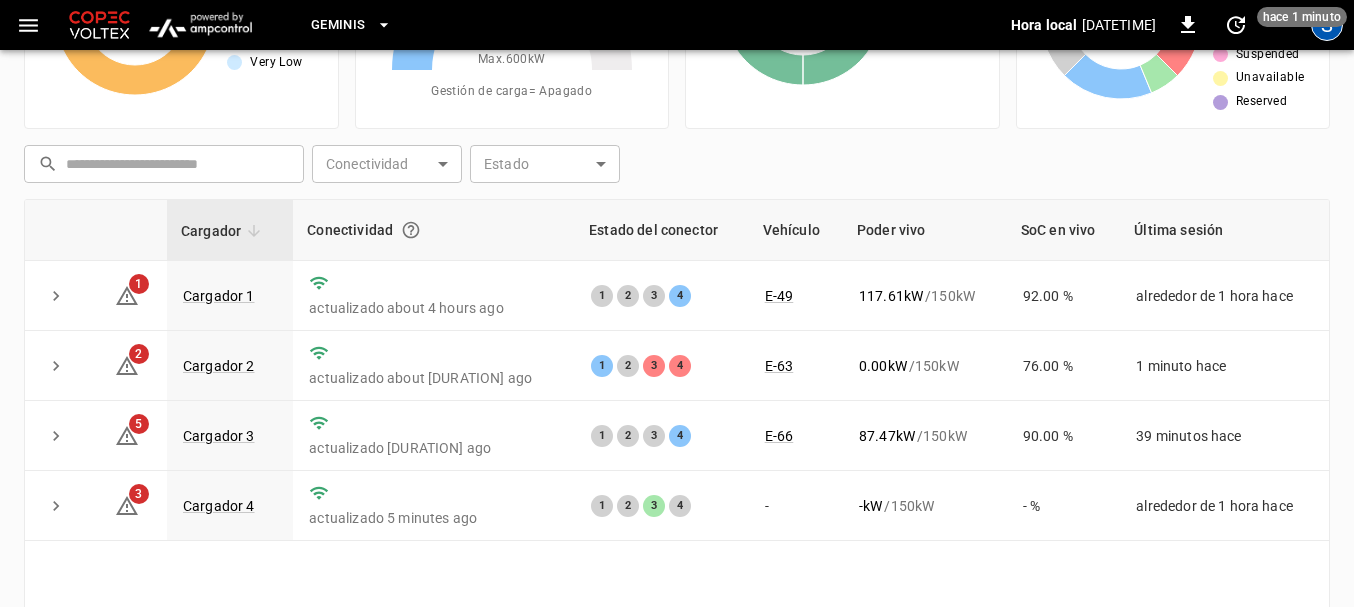 click on "S" at bounding box center (1327, 25) 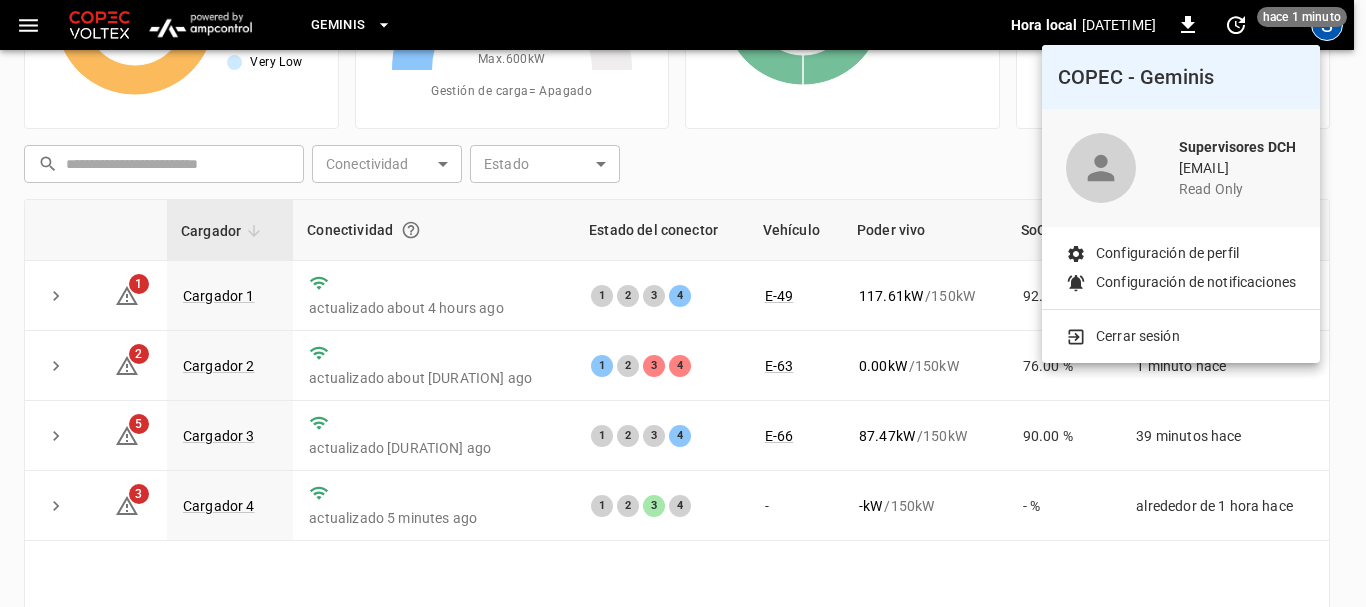 click on "Cerrar sesión" at bounding box center [1138, 336] 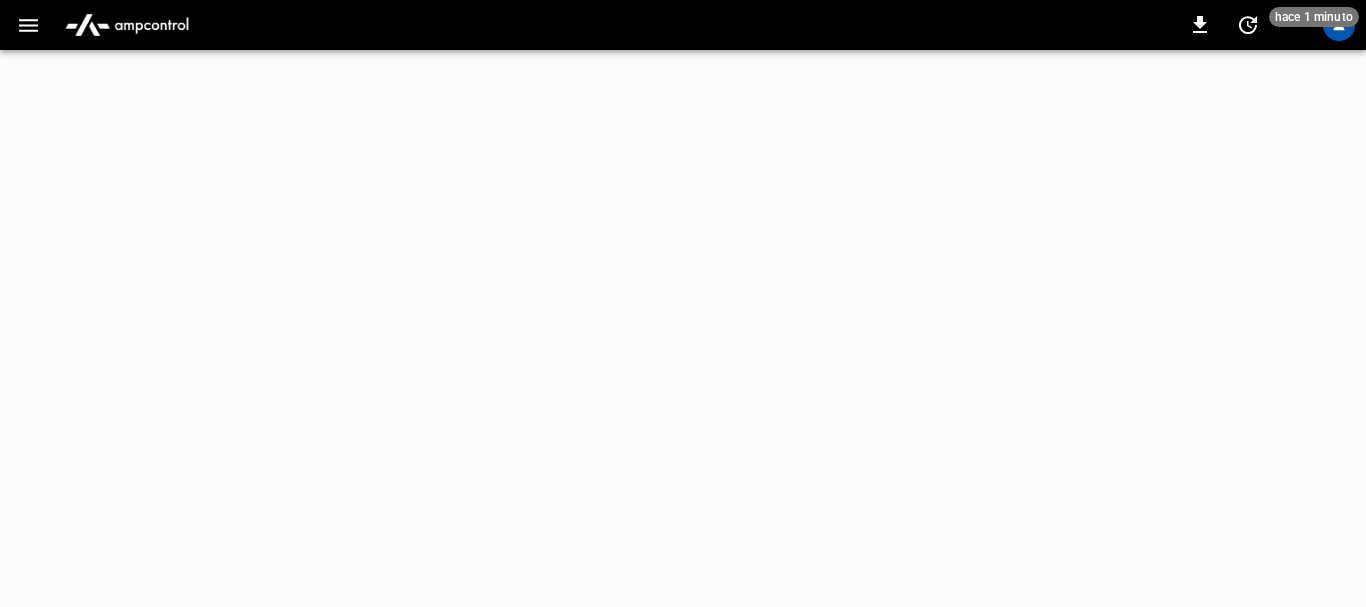 scroll, scrollTop: 0, scrollLeft: 0, axis: both 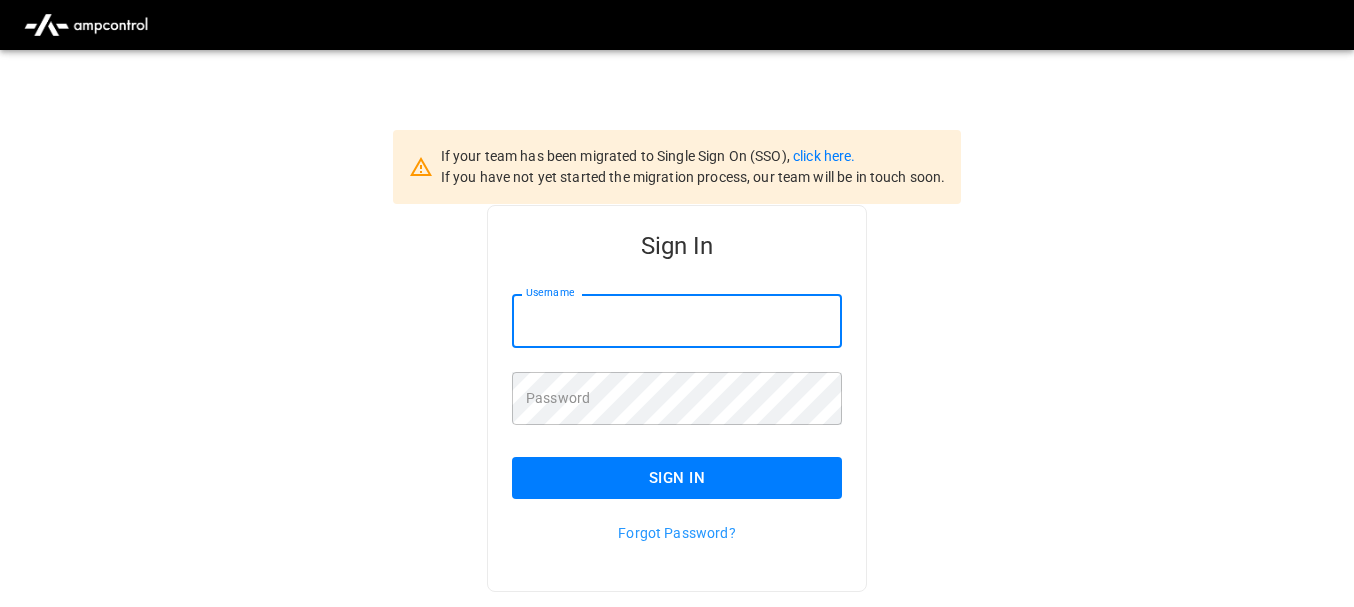 click on "Username" at bounding box center (677, 320) 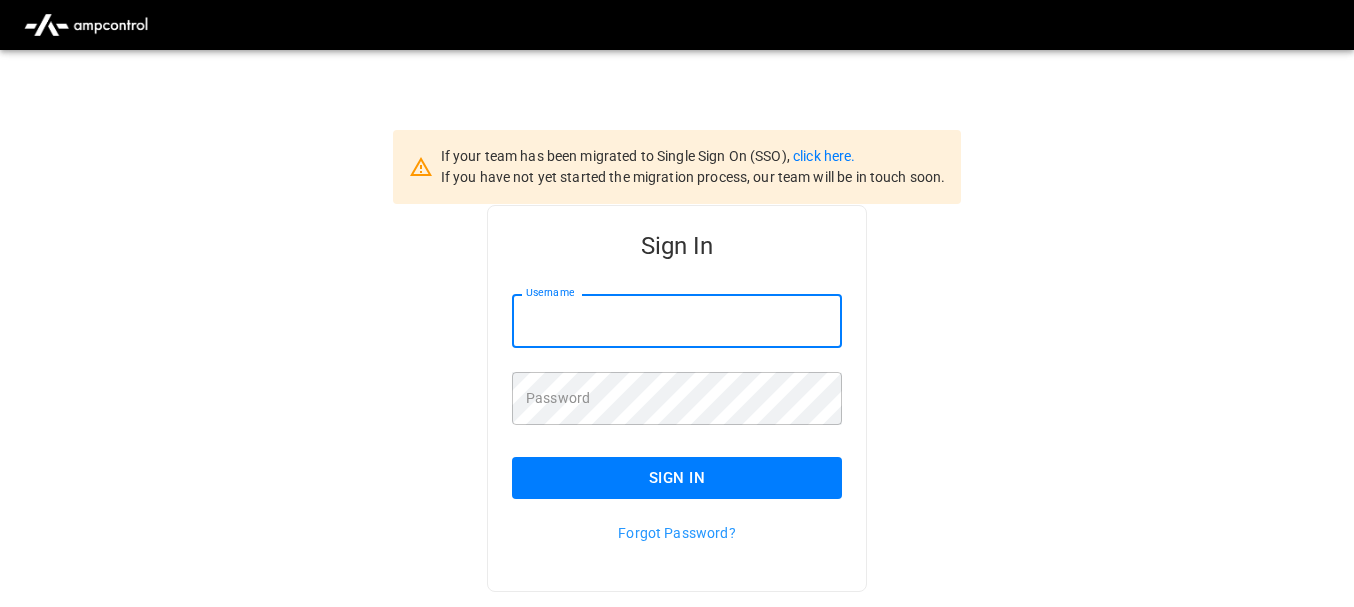 click on "Username" at bounding box center [677, 320] 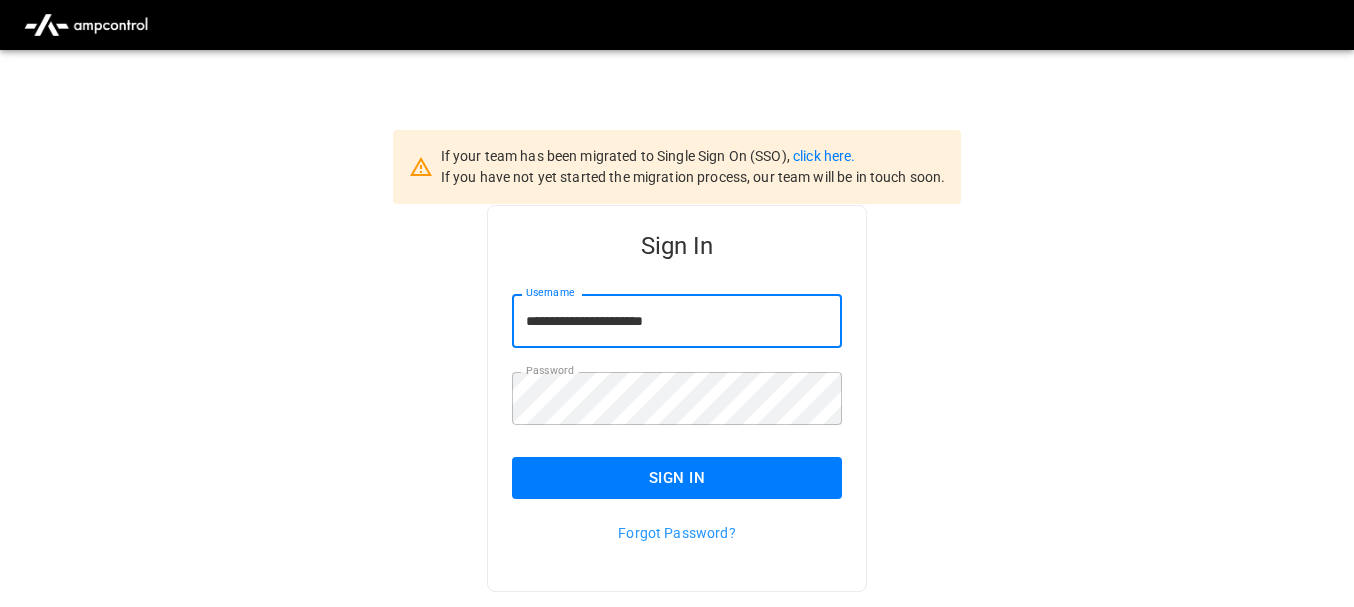 drag, startPoint x: 524, startPoint y: 320, endPoint x: 687, endPoint y: 323, distance: 163.0276 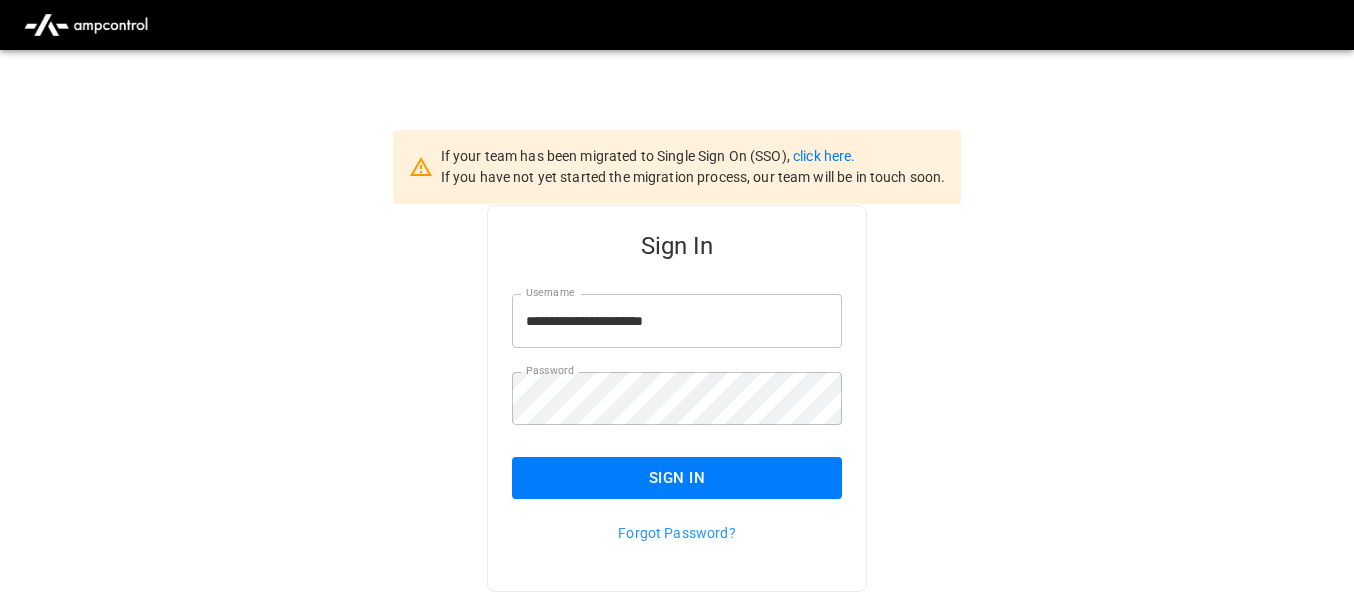 drag, startPoint x: 509, startPoint y: 396, endPoint x: 1001, endPoint y: 297, distance: 501.86154 